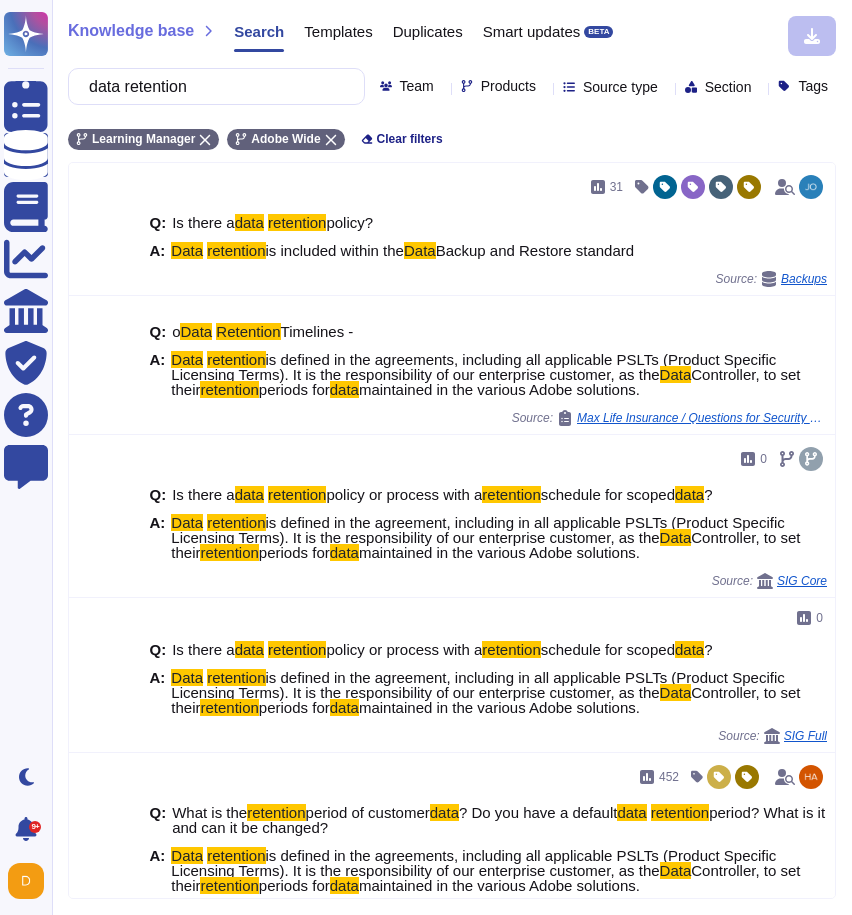 scroll, scrollTop: 0, scrollLeft: 0, axis: both 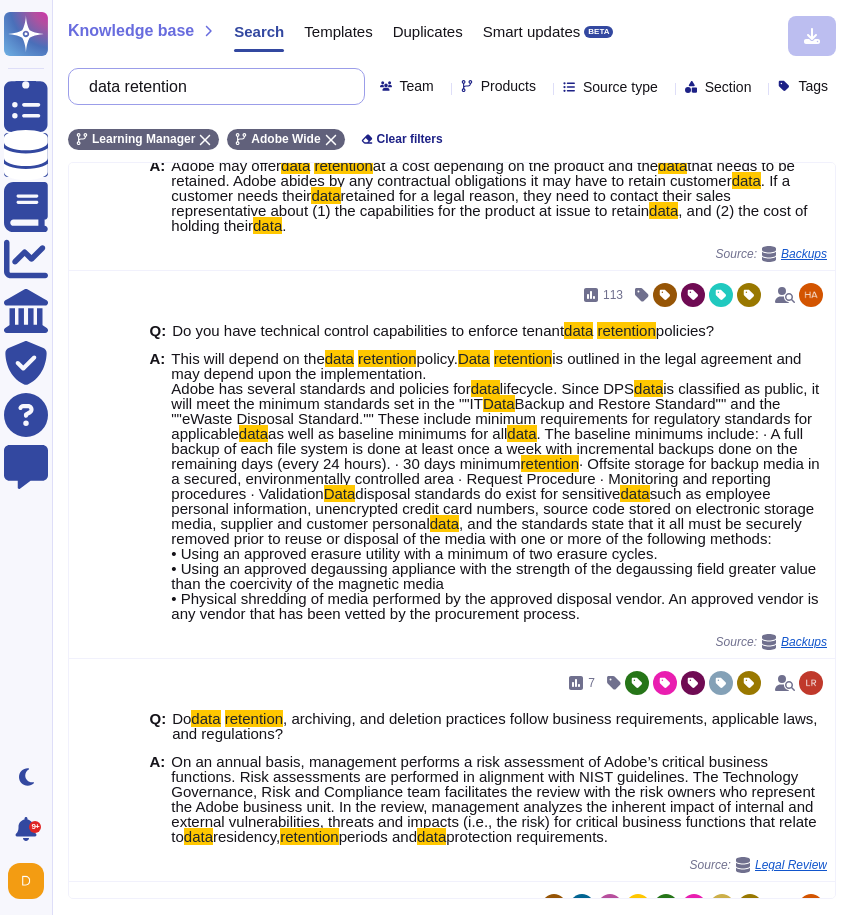 click on "data retention" at bounding box center (211, 86) 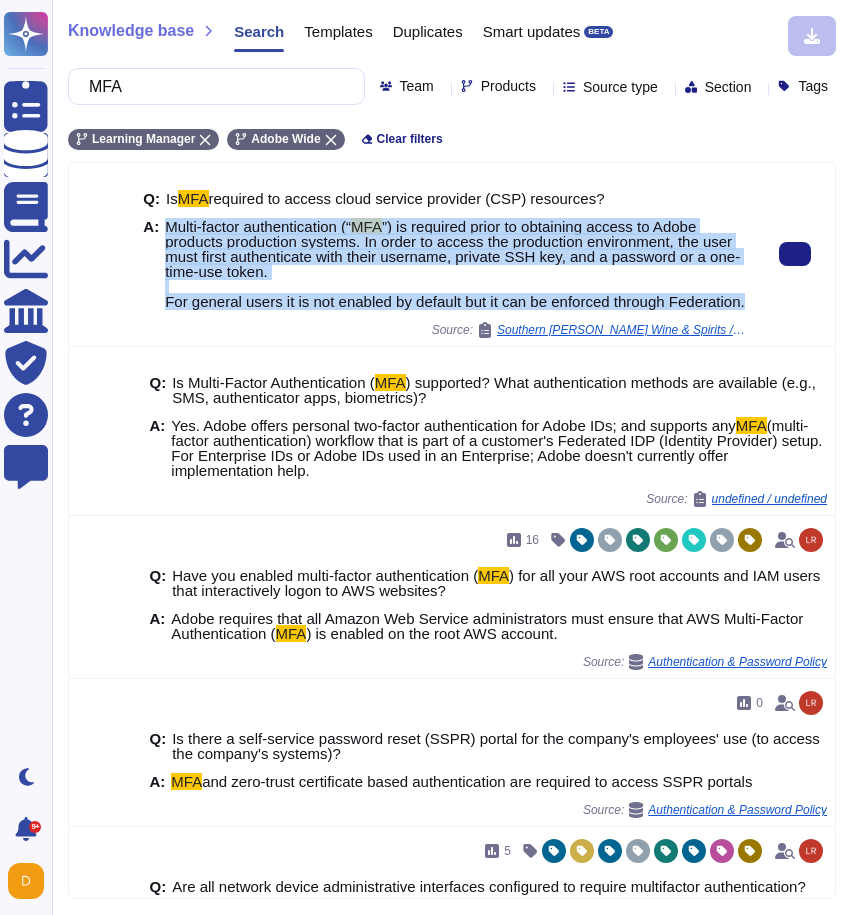 drag, startPoint x: 277, startPoint y: 344, endPoint x: 162, endPoint y: 248, distance: 149.8032 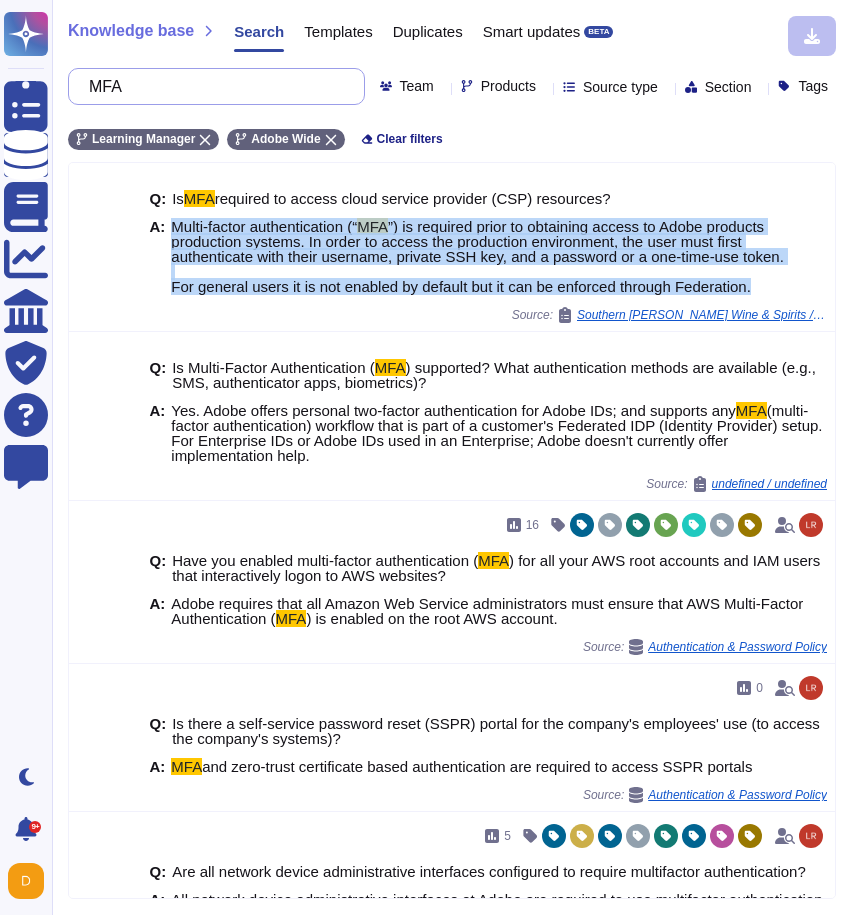click on "MFA" at bounding box center [211, 86] 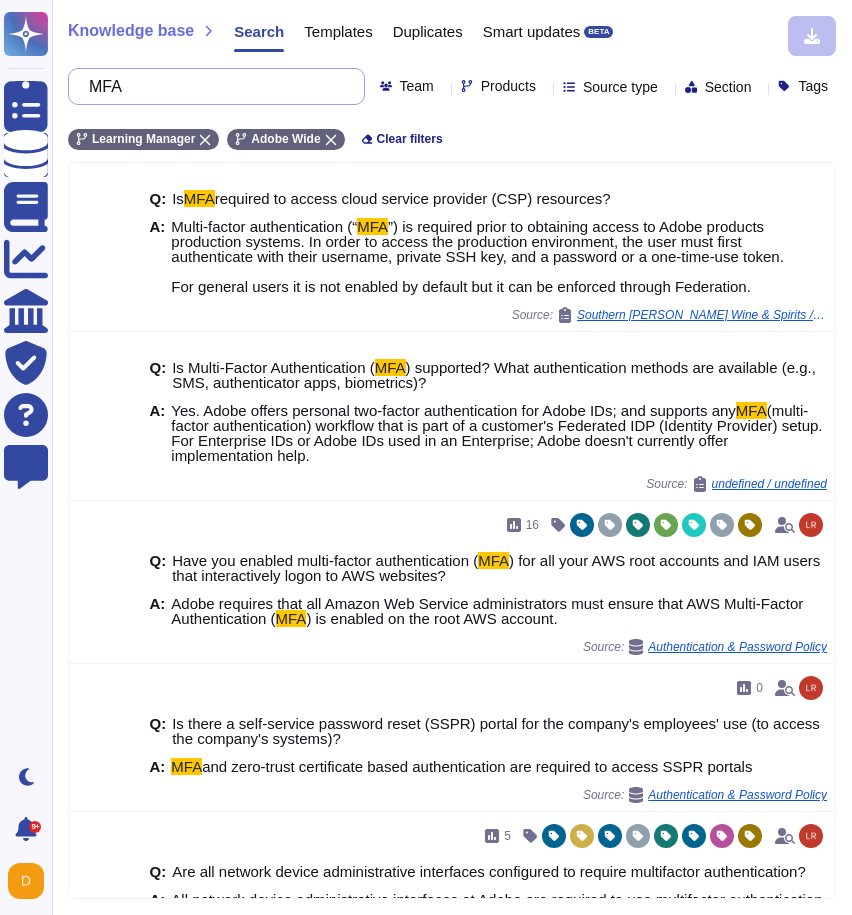 click on "MFA" at bounding box center (211, 86) 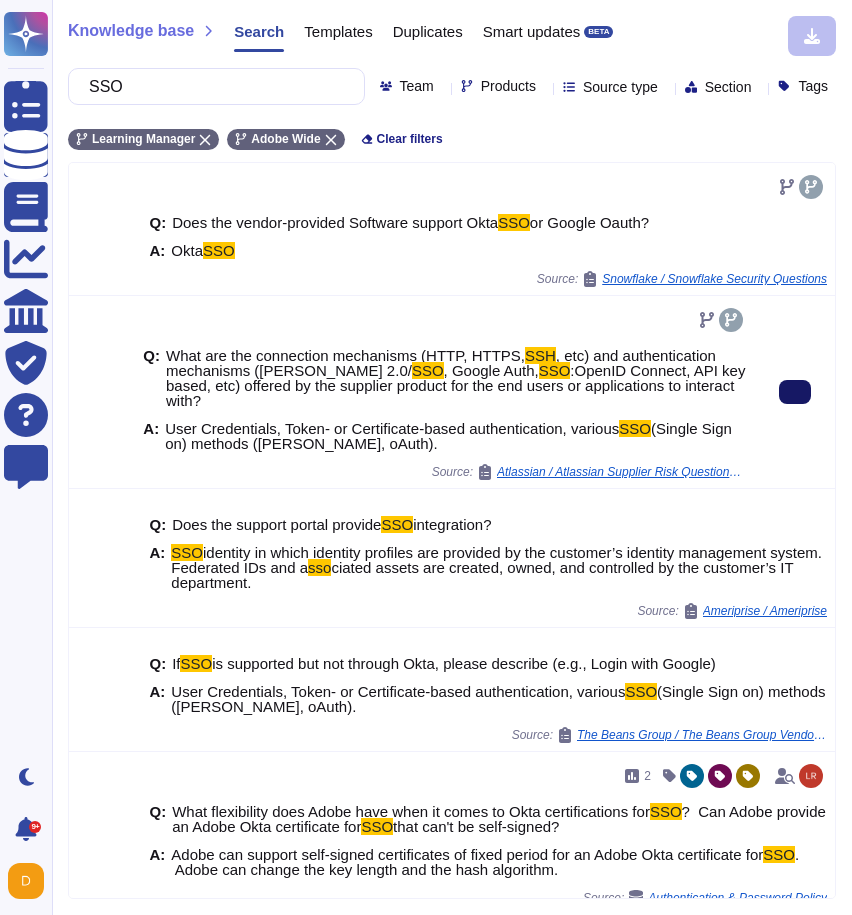click at bounding box center (795, 392) 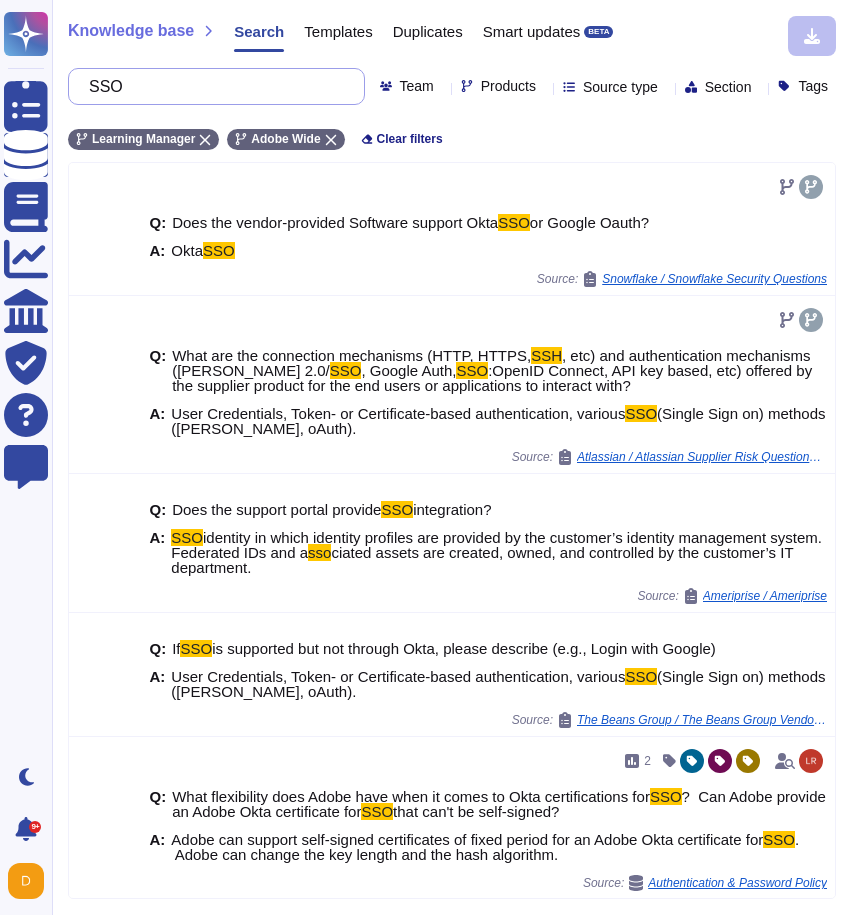 click on "SSO" at bounding box center (211, 86) 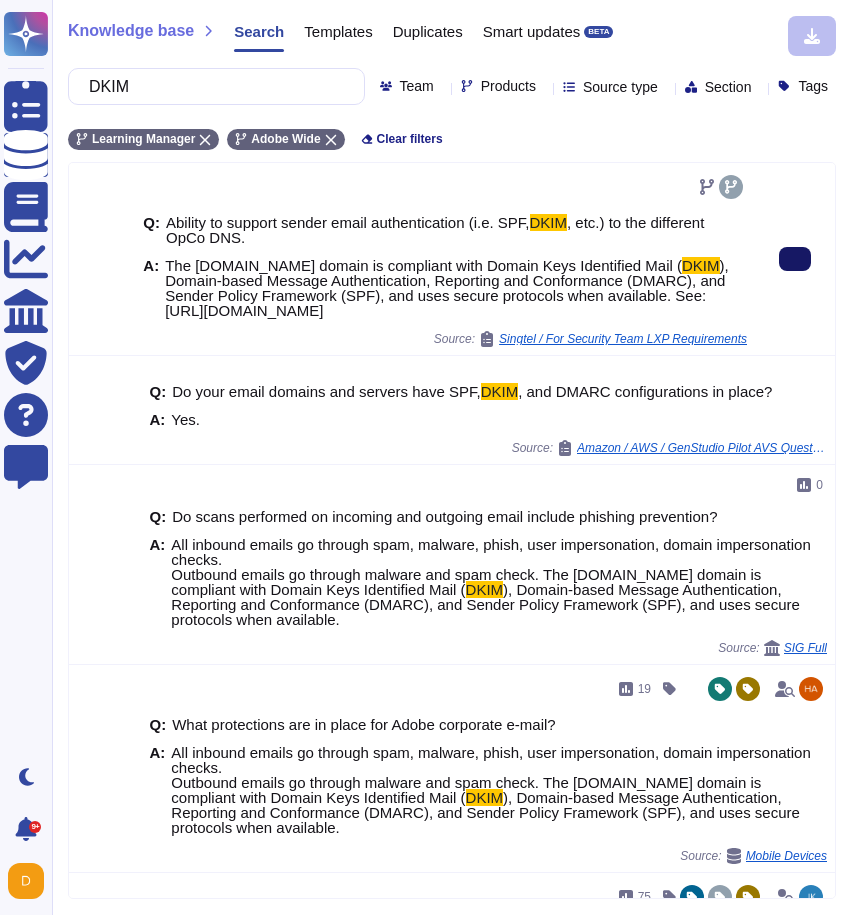 type on "DKIM" 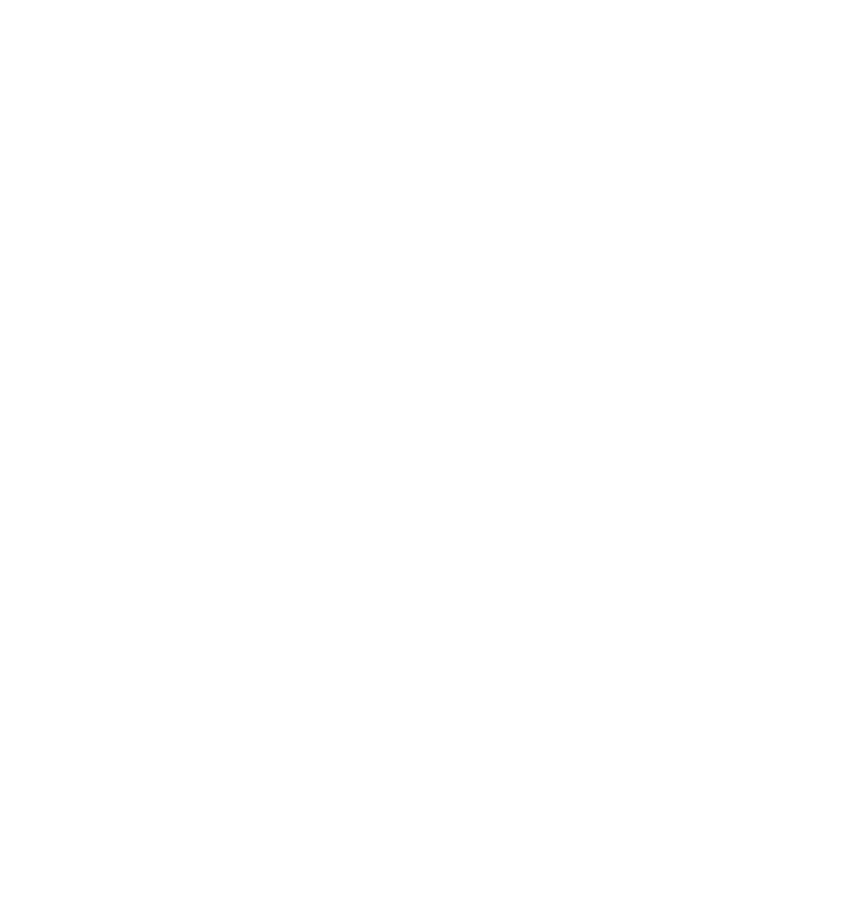 scroll, scrollTop: 0, scrollLeft: 0, axis: both 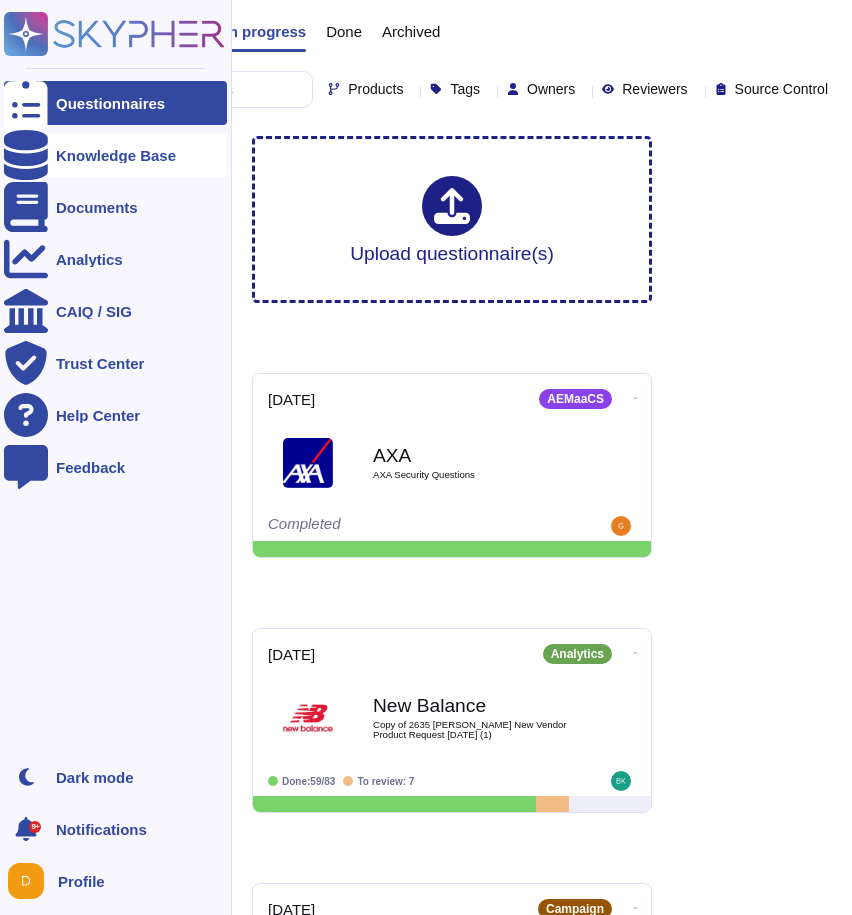 click at bounding box center (26, 155) 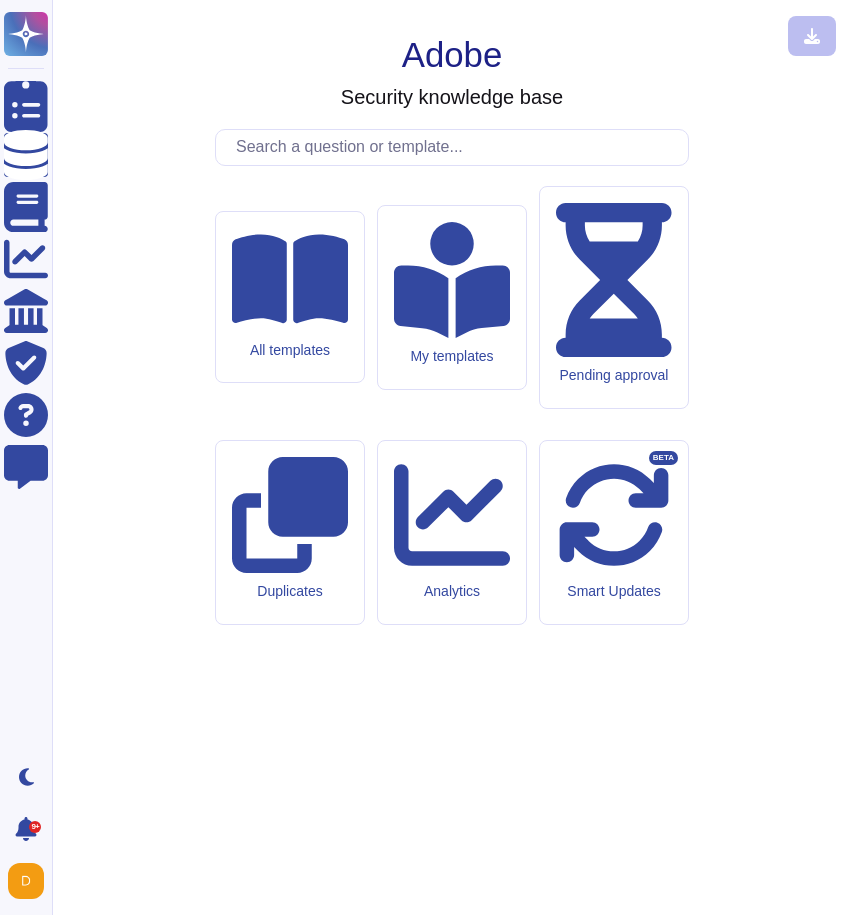 click on "Adobe Security knowledge base All templates My templates Pending approval Duplicates Analytics Smart Updates BETA" at bounding box center (452, 457) 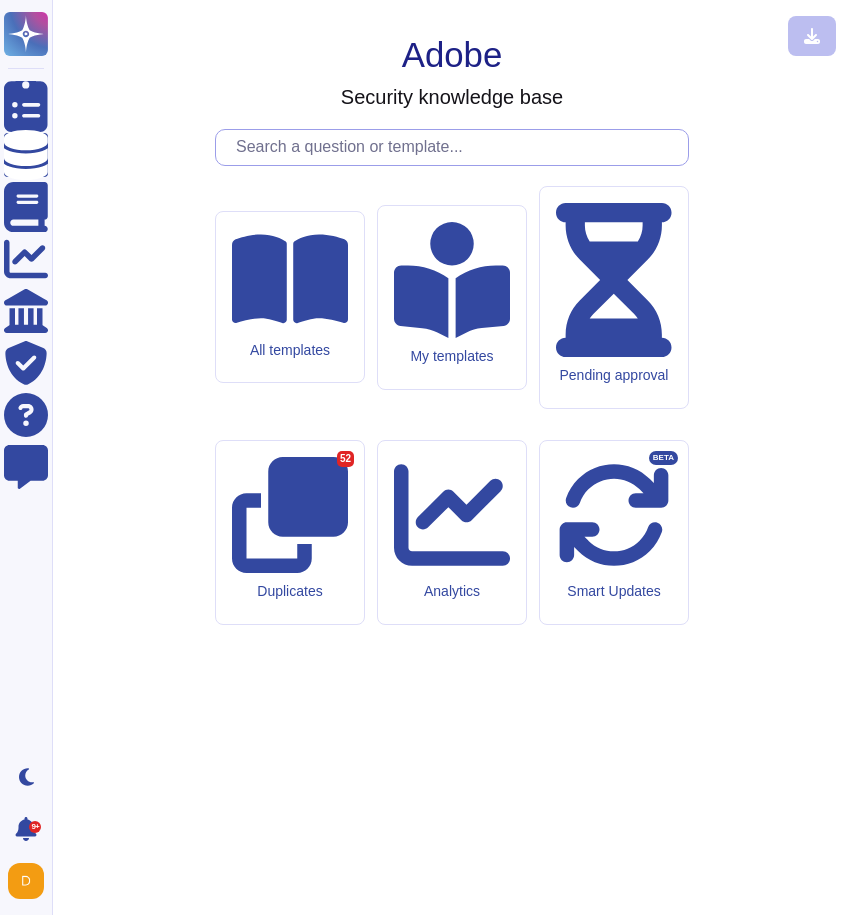 click at bounding box center (457, 147) 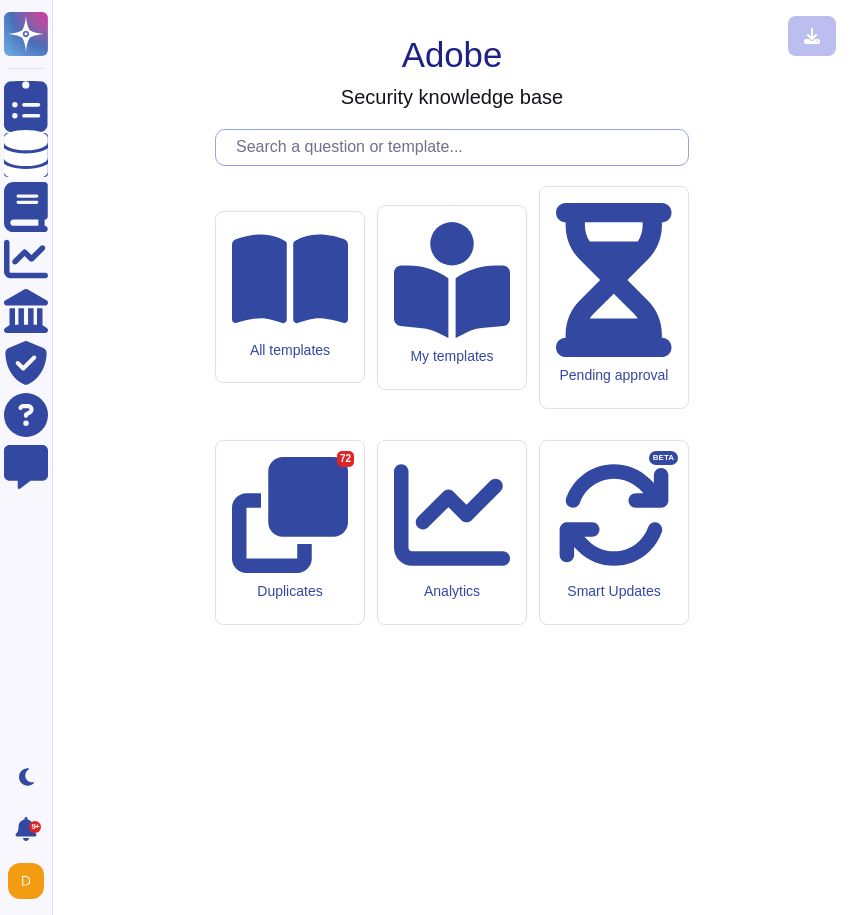 click at bounding box center (457, 147) 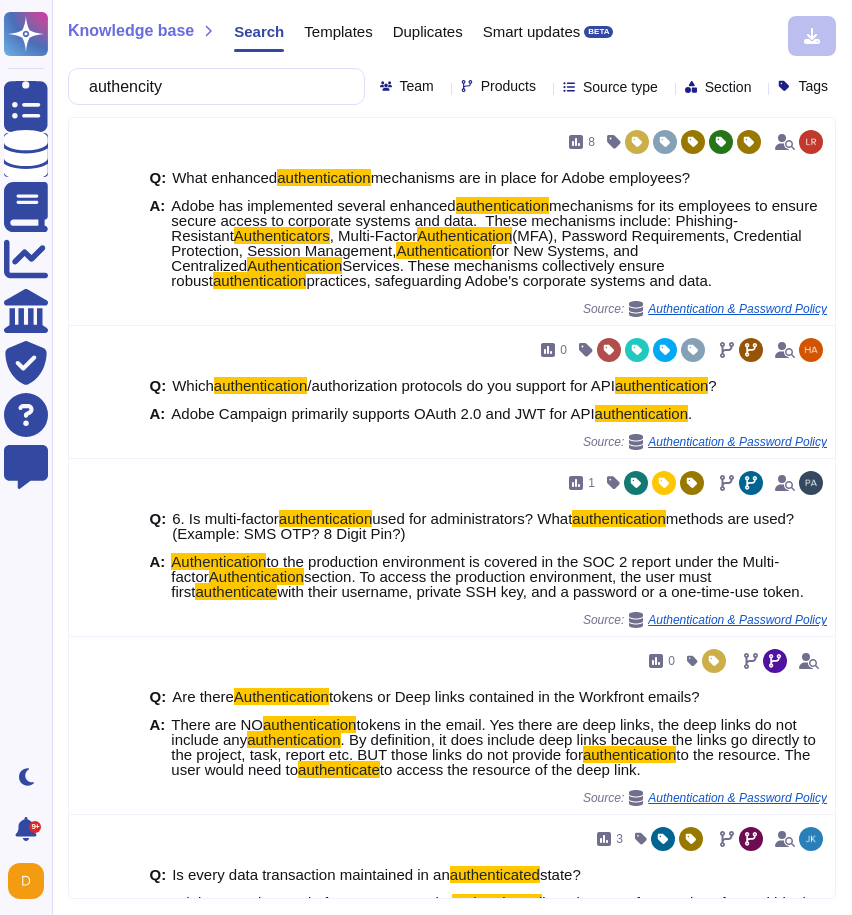 click on "authencity" at bounding box center [211, 86] 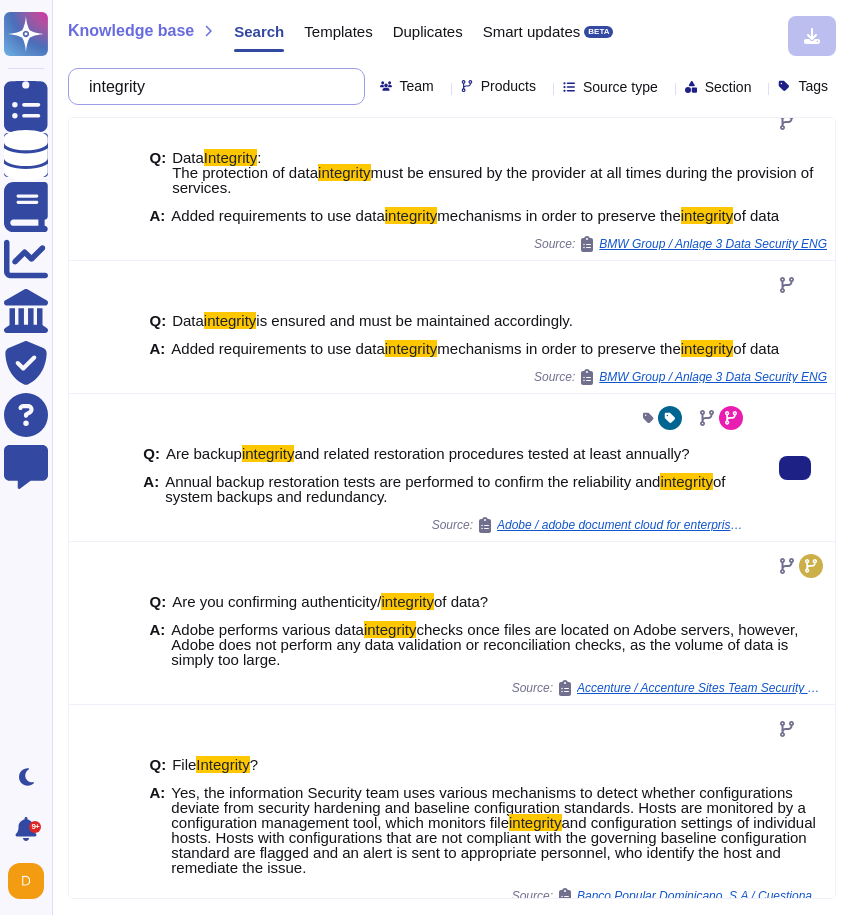 scroll, scrollTop: 23, scrollLeft: 0, axis: vertical 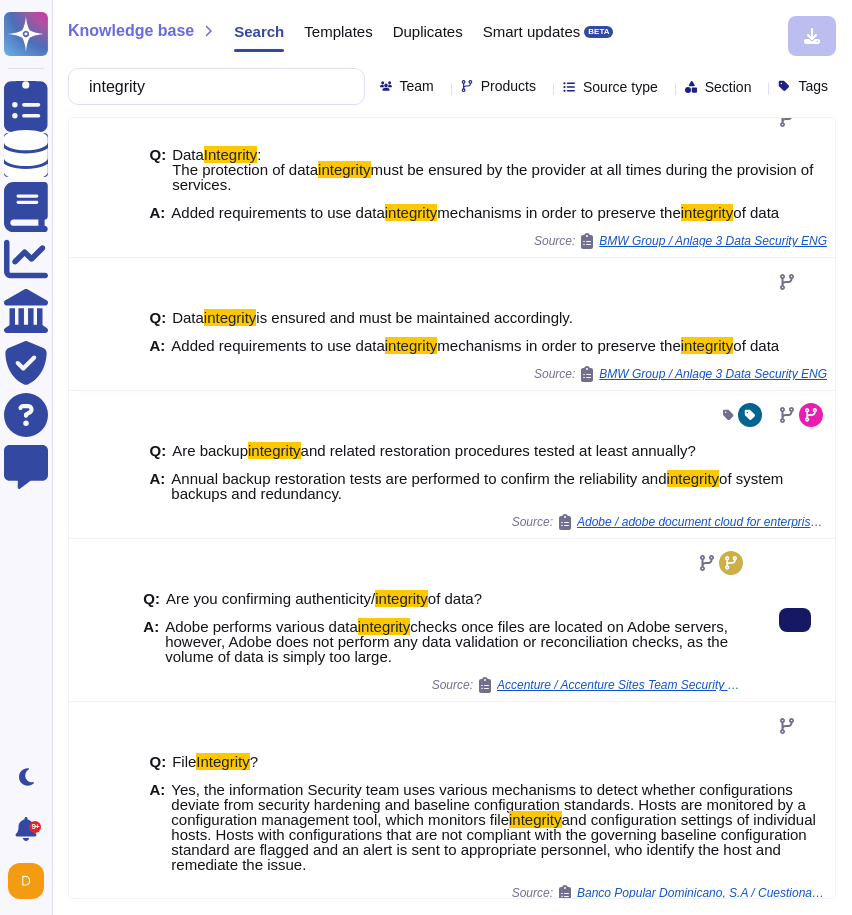 click 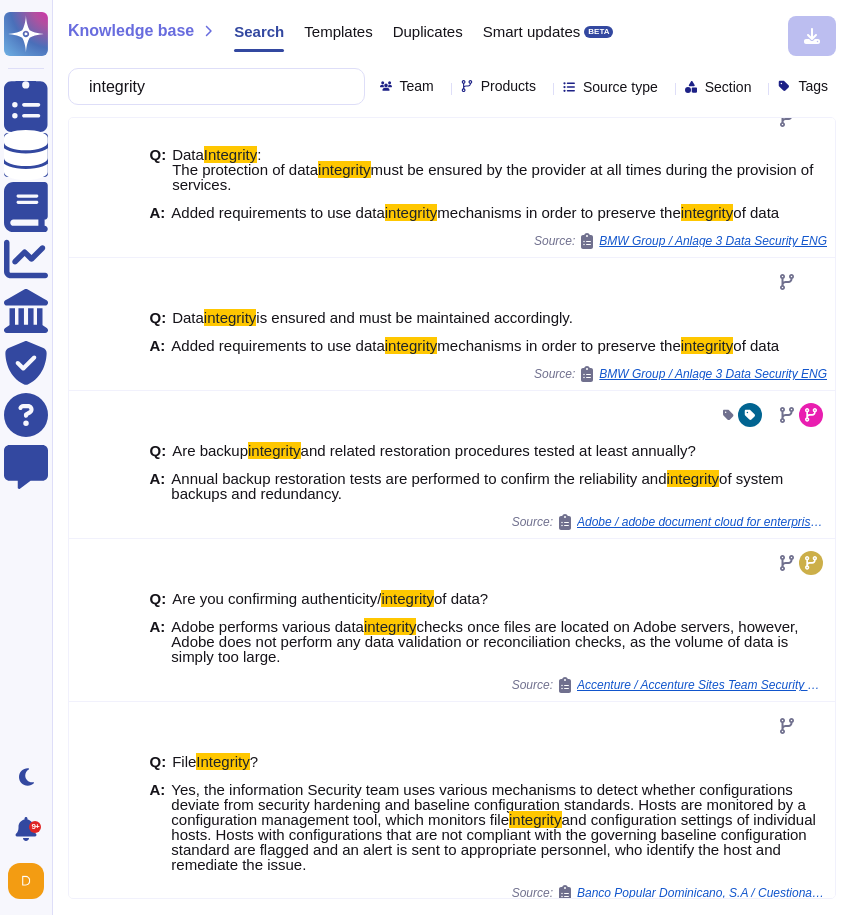 click on "integrity" at bounding box center [211, 86] 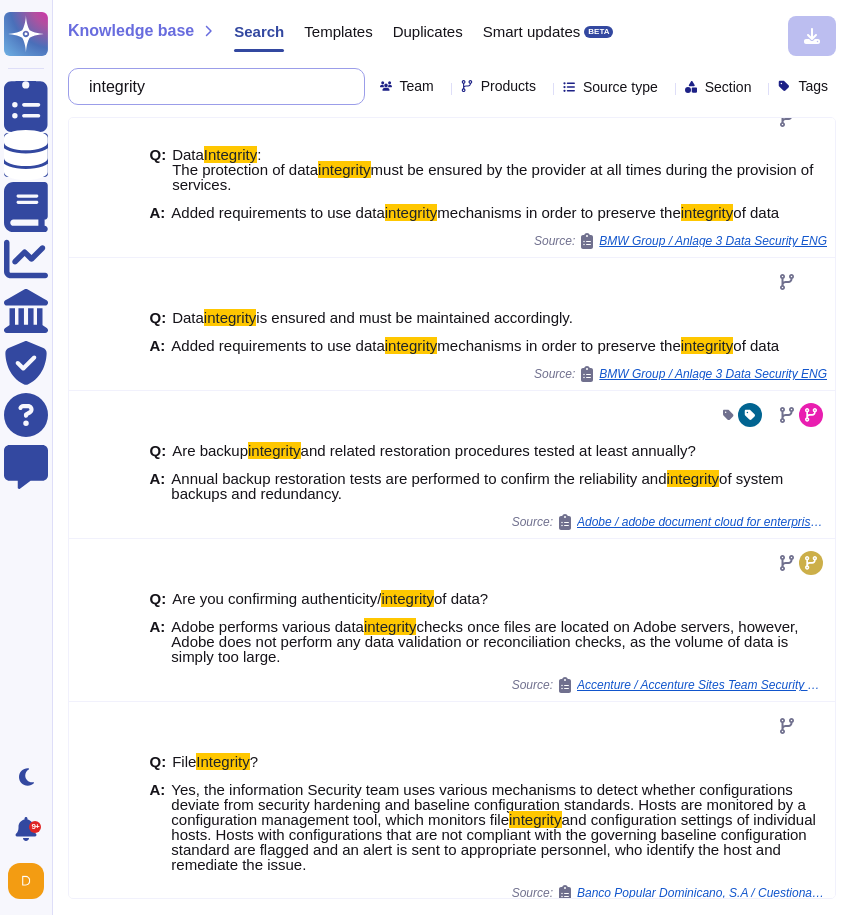 click on "integrity" at bounding box center (211, 86) 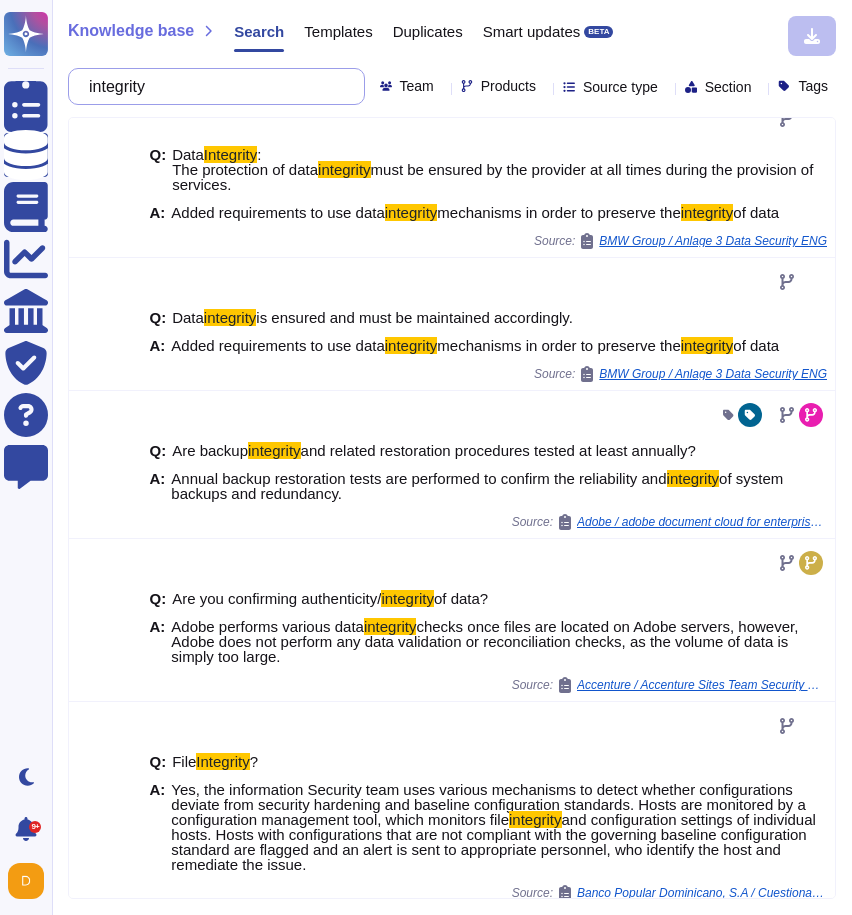 scroll, scrollTop: 0, scrollLeft: 0, axis: both 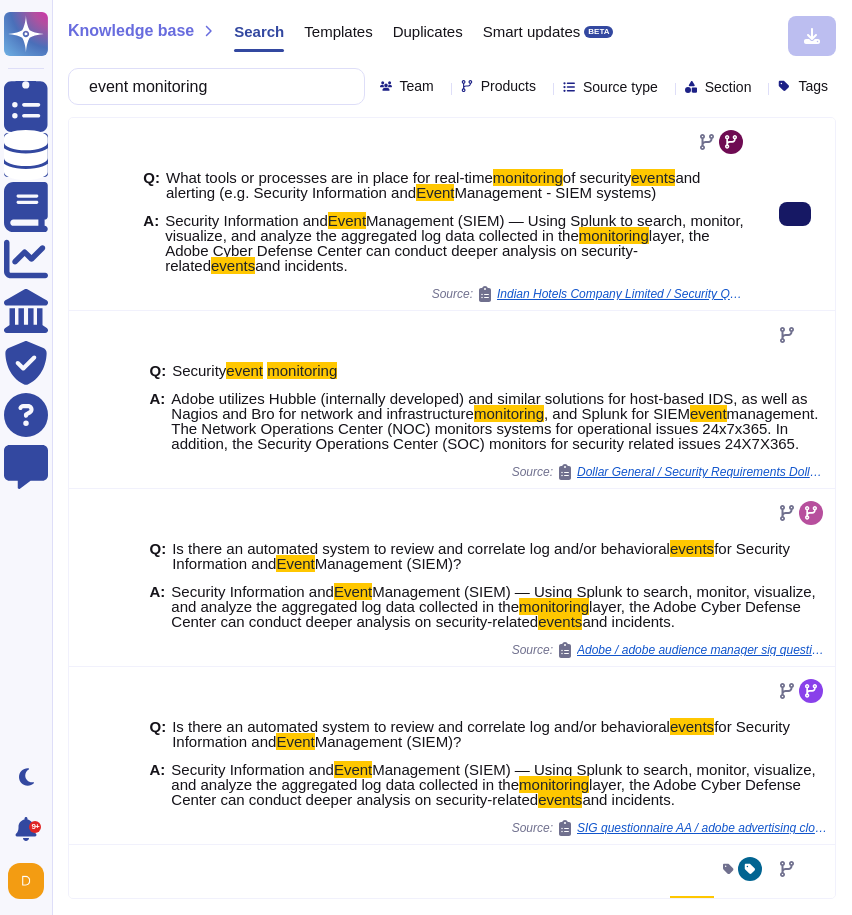 click 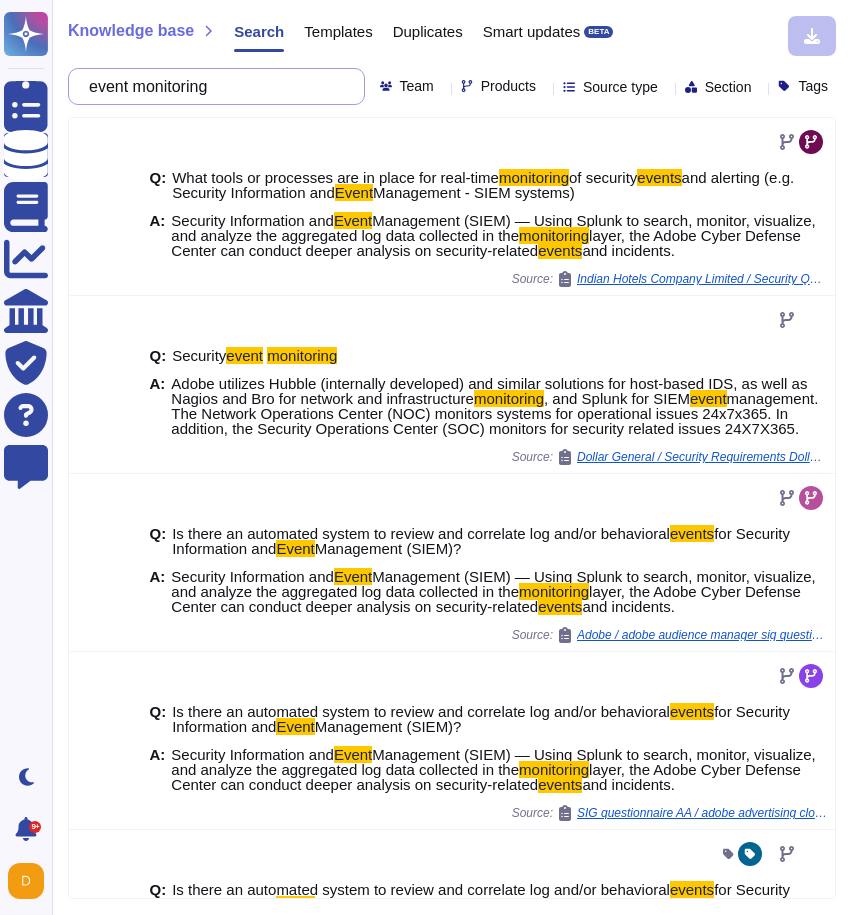 click on "event monitoring" at bounding box center (211, 86) 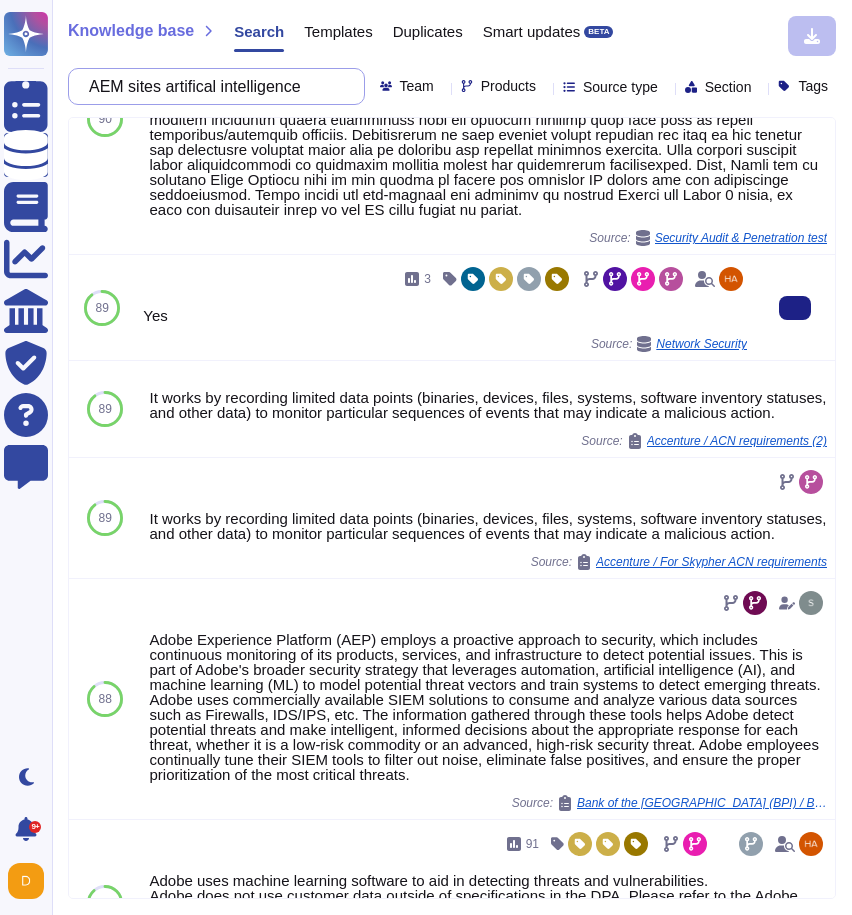 scroll, scrollTop: 217, scrollLeft: 0, axis: vertical 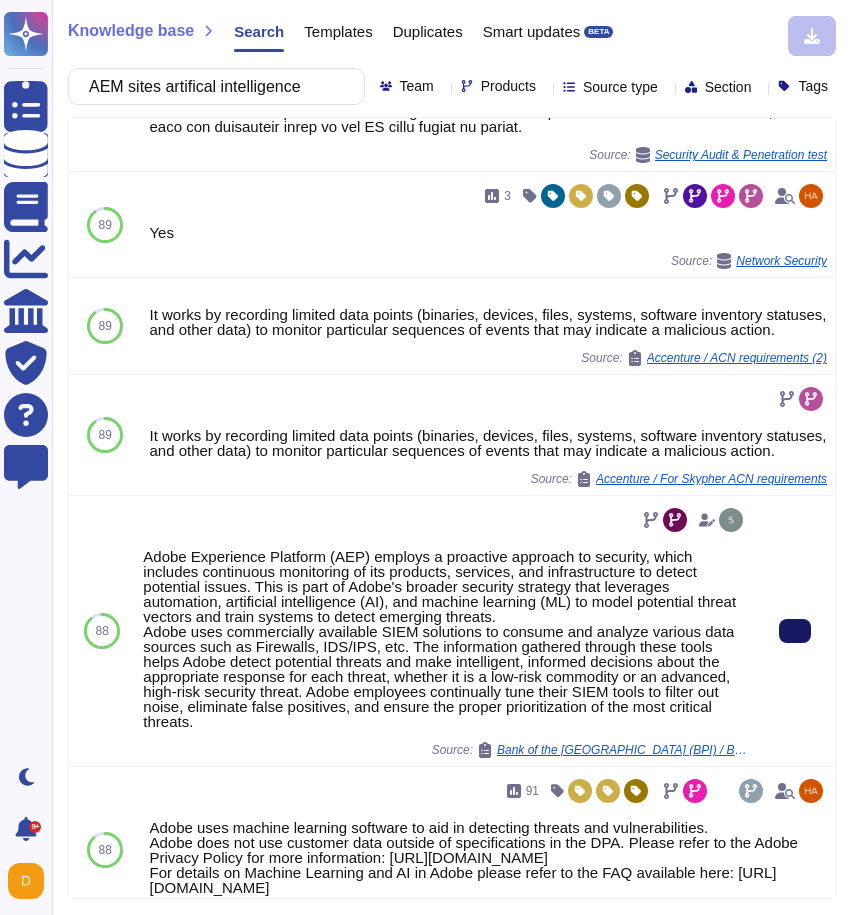 click 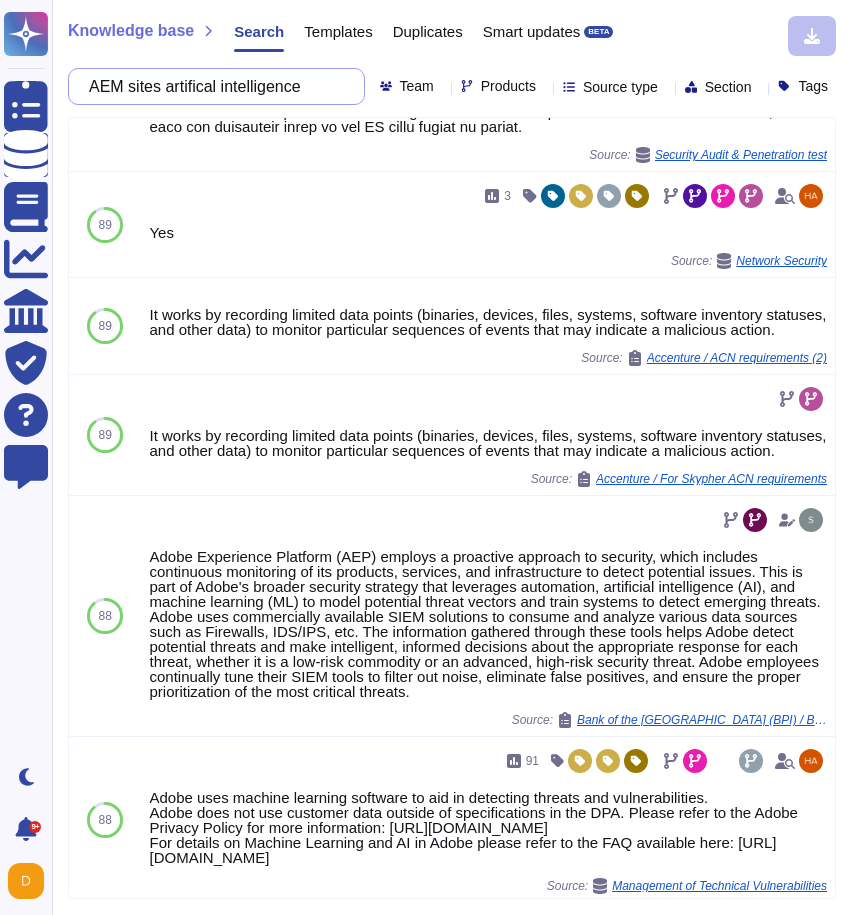 click on "AEM sites artifical intelligence" at bounding box center (211, 86) 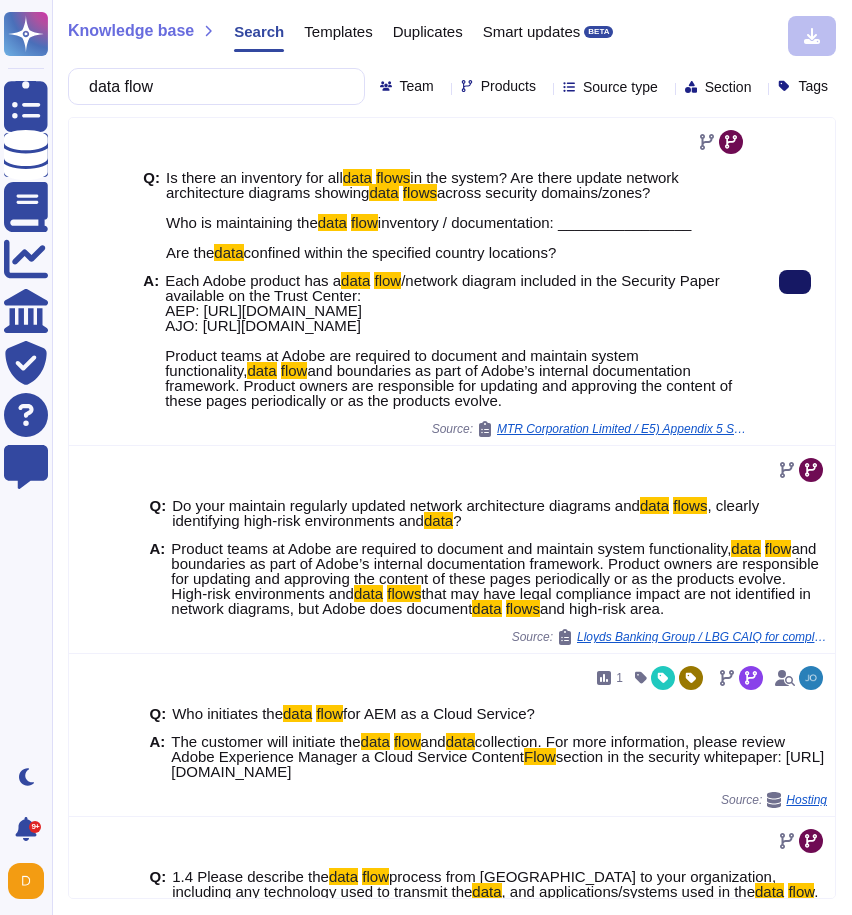 click at bounding box center [795, 282] 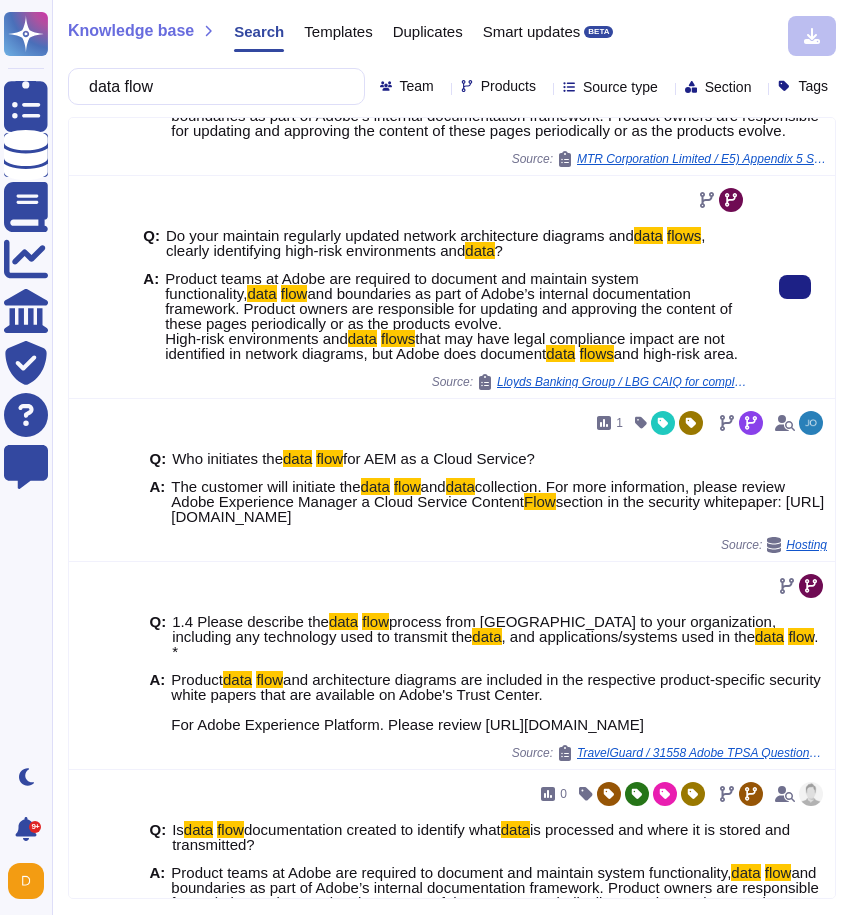 scroll, scrollTop: 435, scrollLeft: 0, axis: vertical 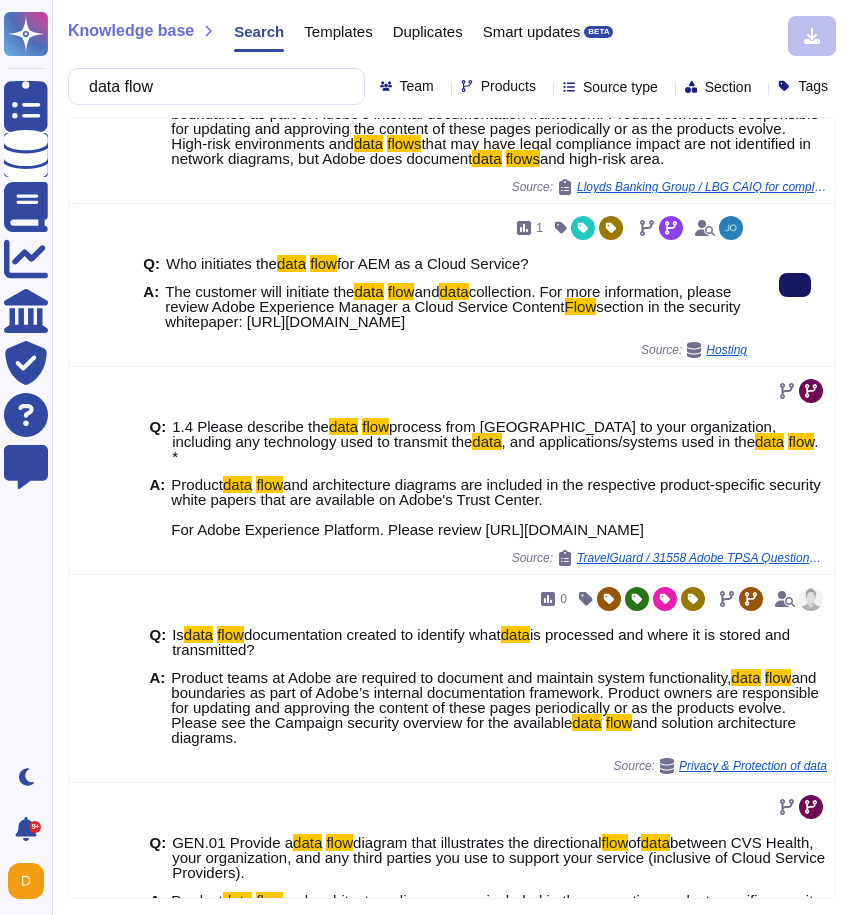click at bounding box center [795, 285] 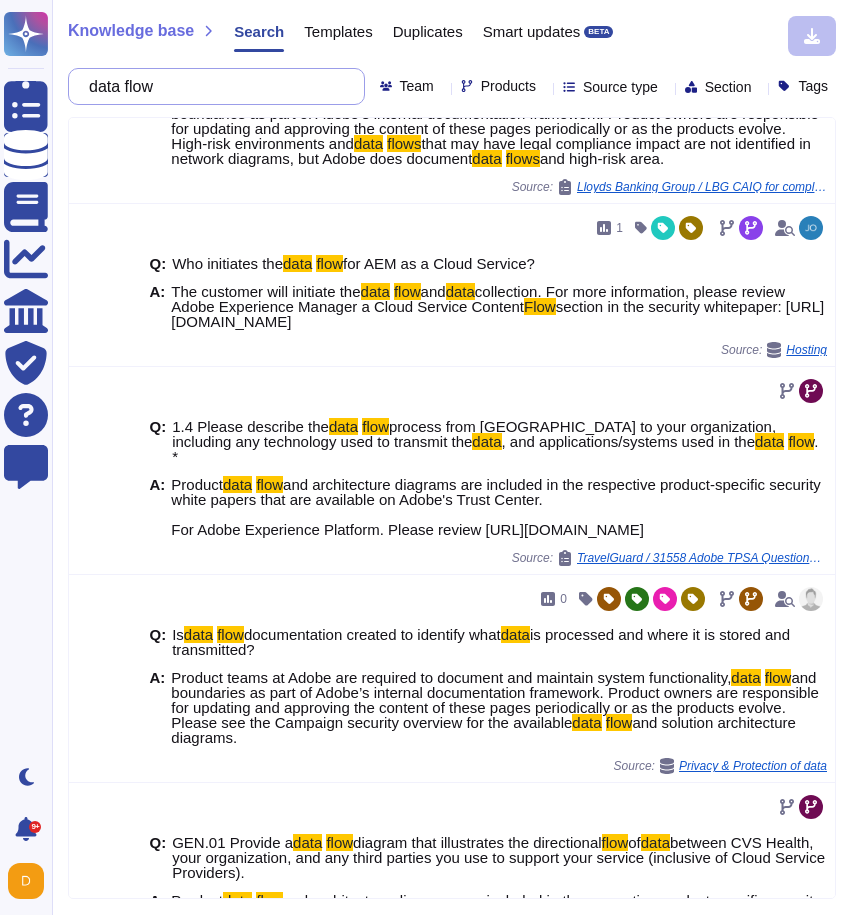 click on "data flow" at bounding box center [211, 86] 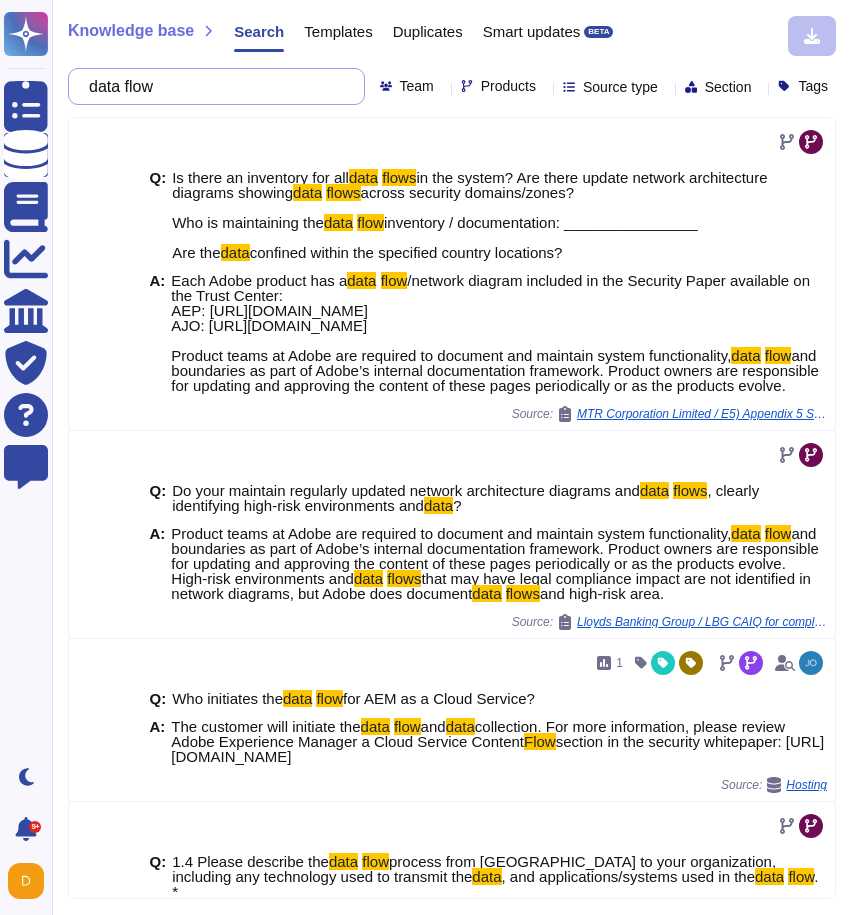 type on "d" 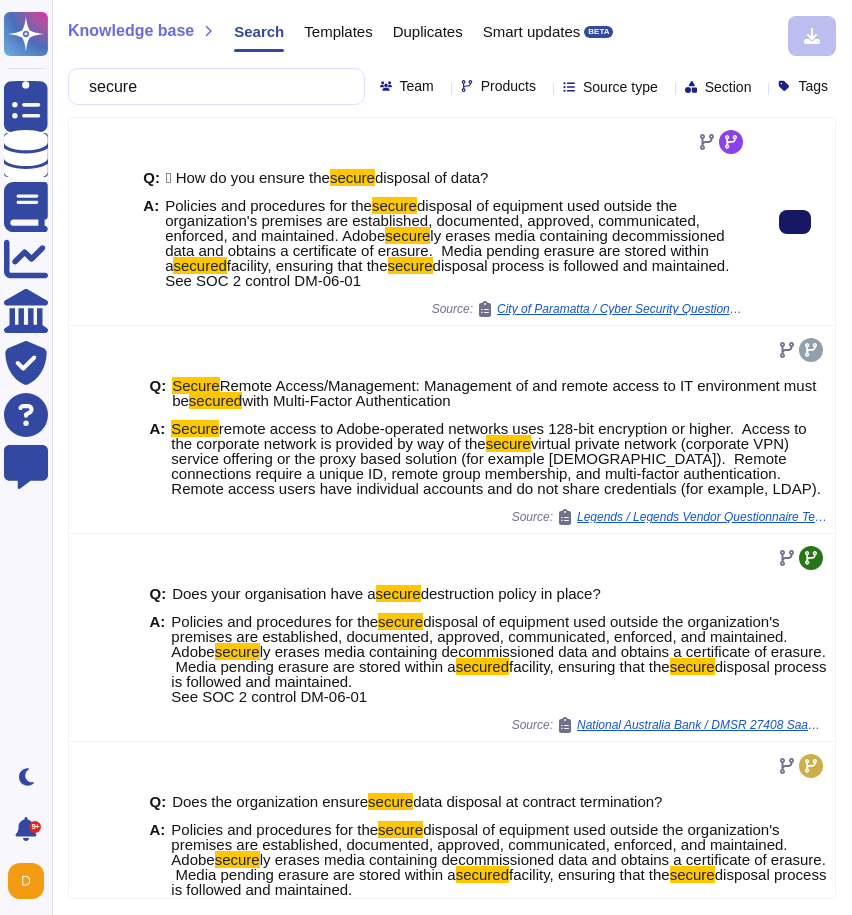 click 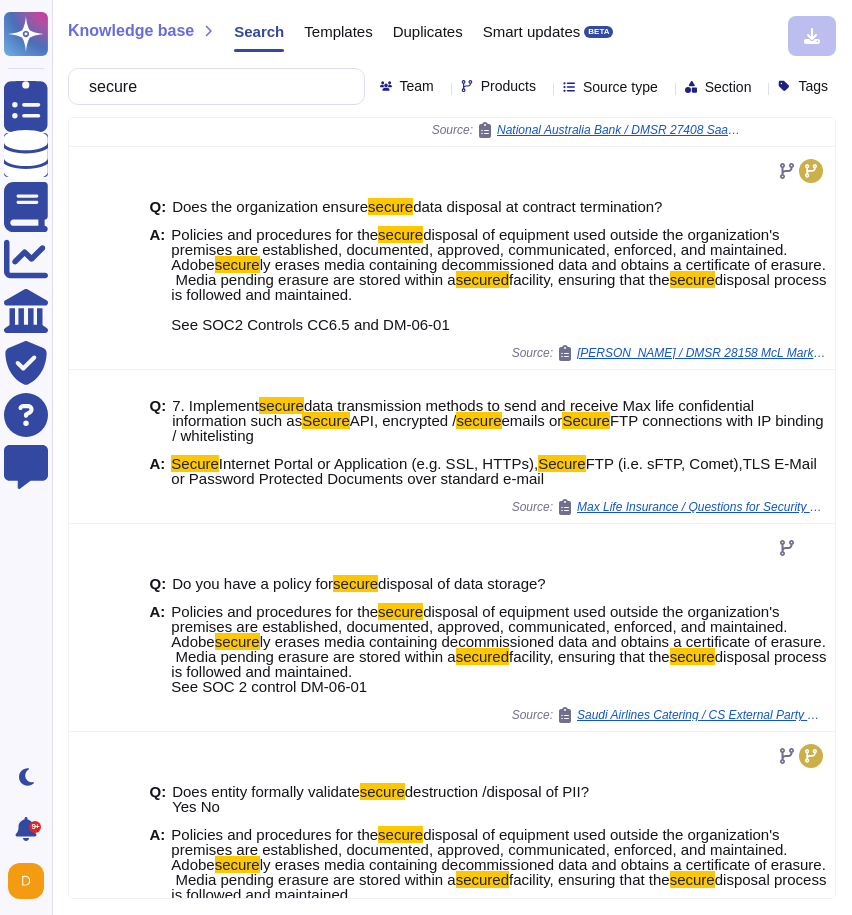 scroll, scrollTop: 596, scrollLeft: 0, axis: vertical 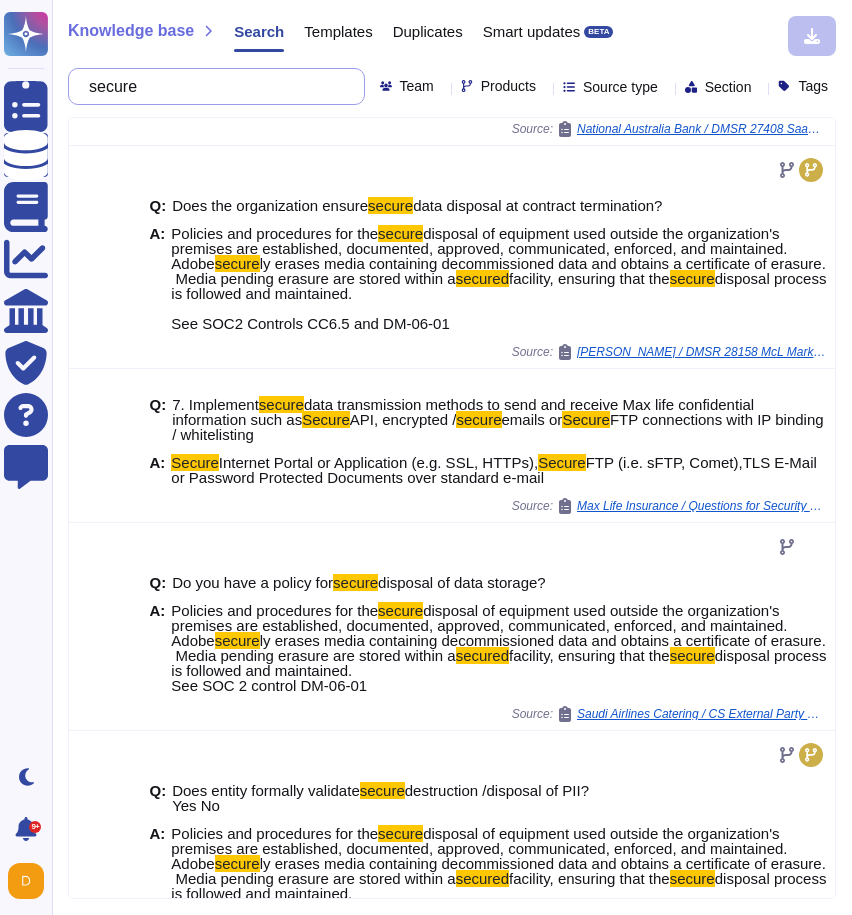 click on "secure" at bounding box center (211, 86) 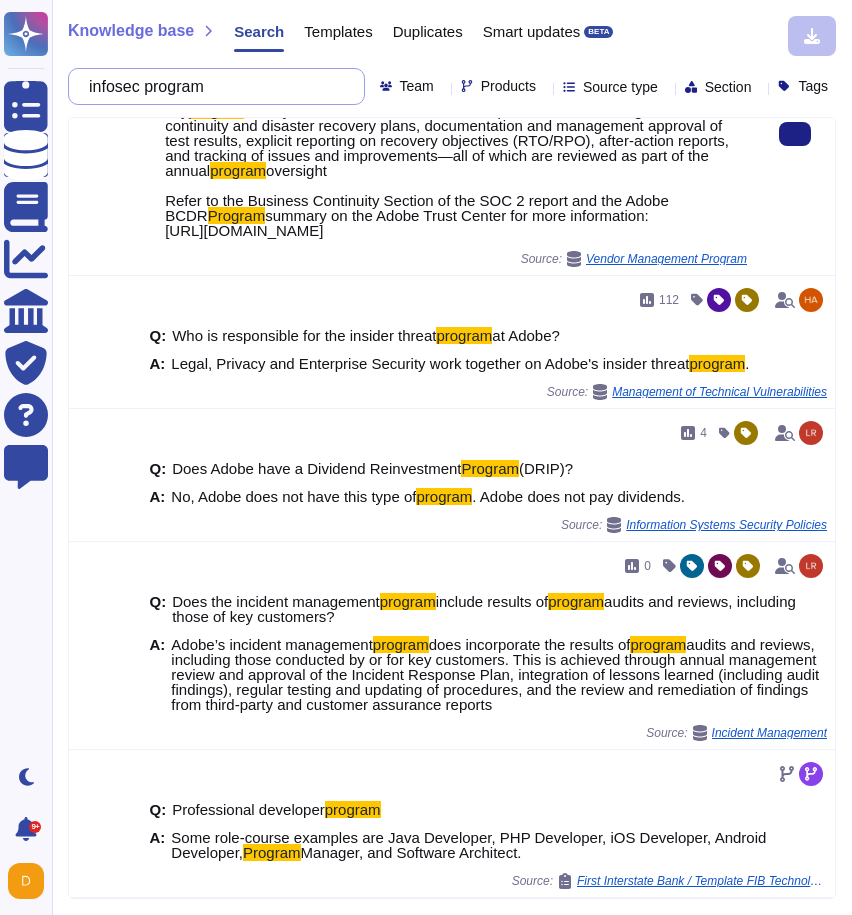 scroll, scrollTop: 921, scrollLeft: 0, axis: vertical 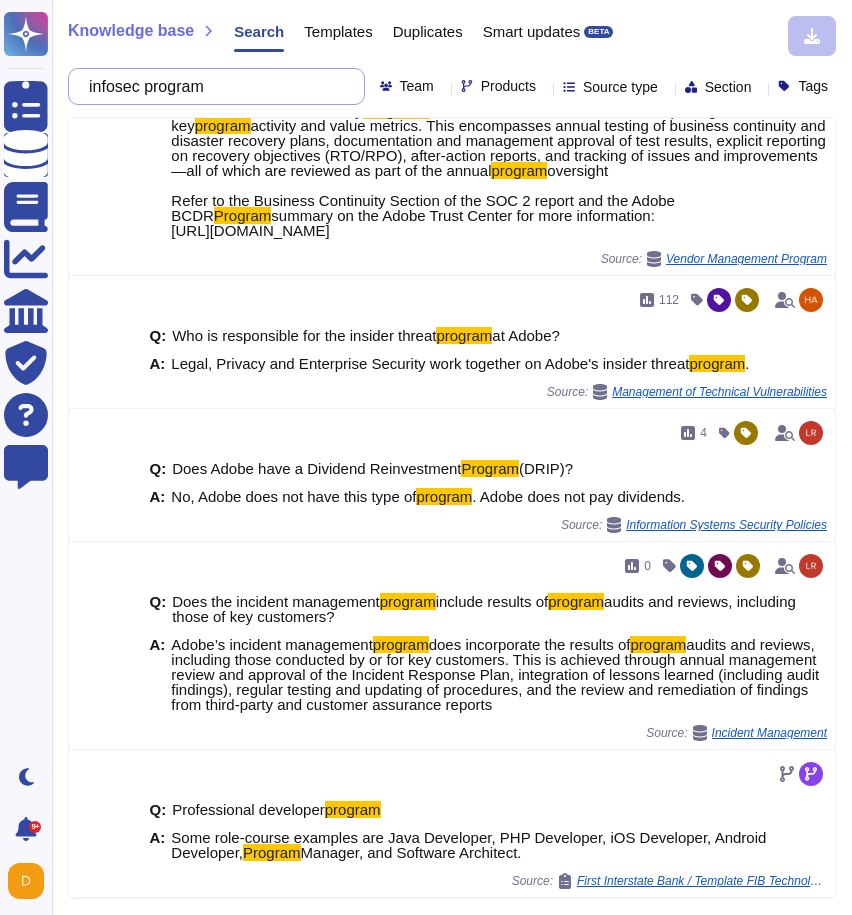 drag, startPoint x: 250, startPoint y: 90, endPoint x: -126, endPoint y: 49, distance: 378.22876 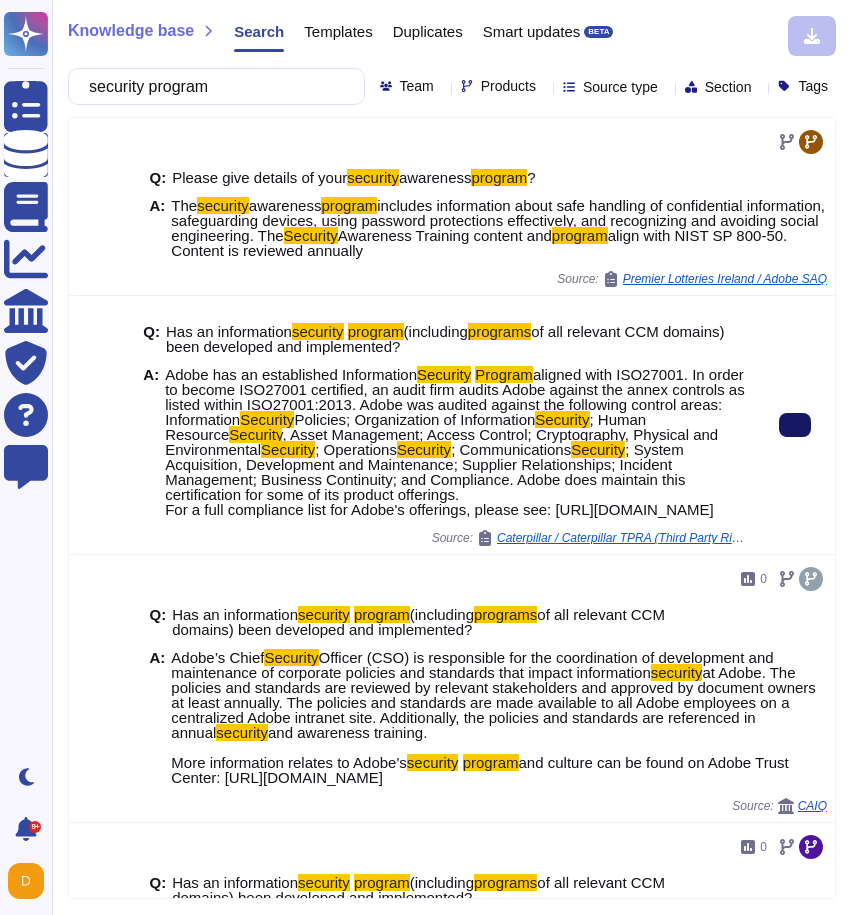 click at bounding box center [795, 425] 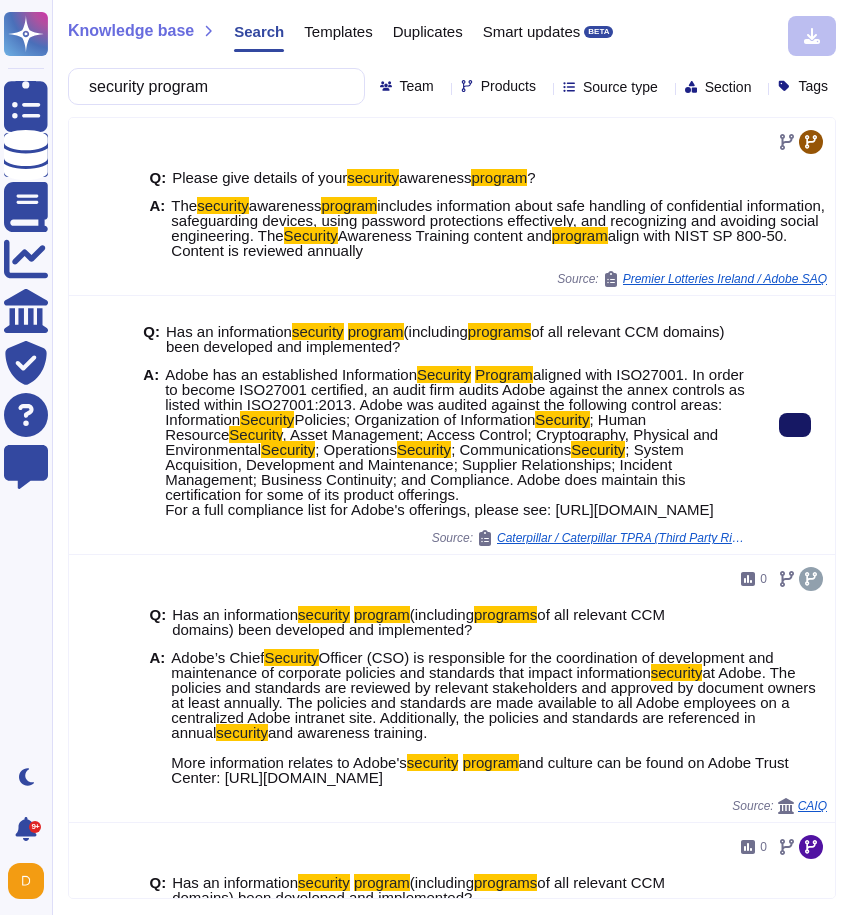 click 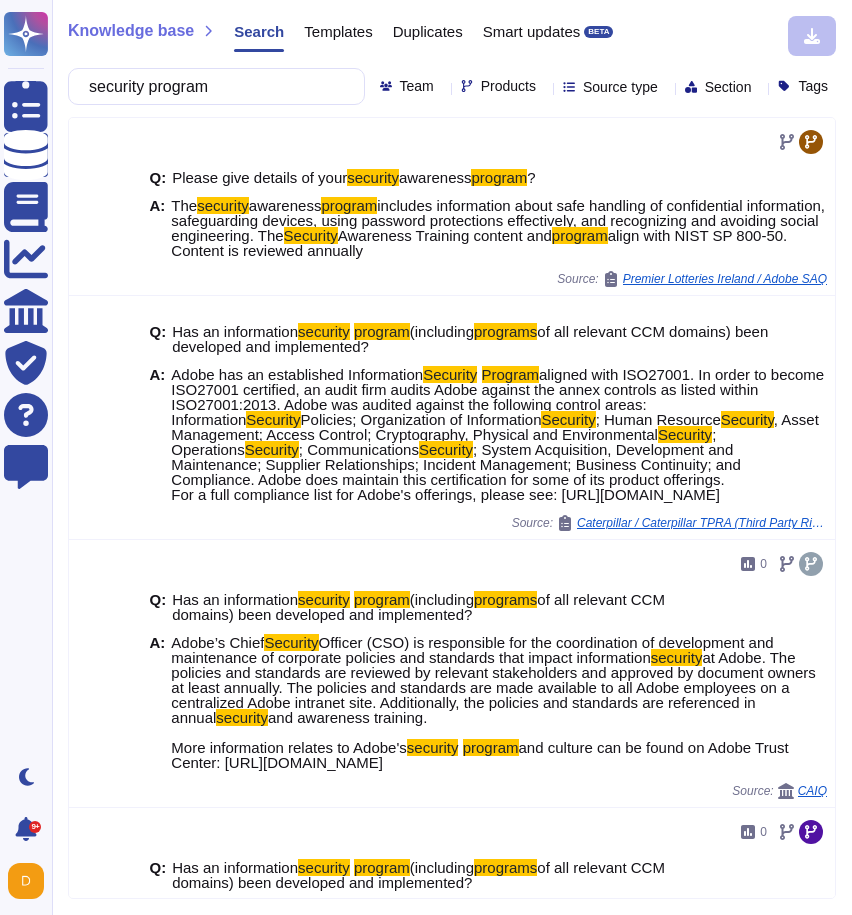 click on "security program" at bounding box center (211, 86) 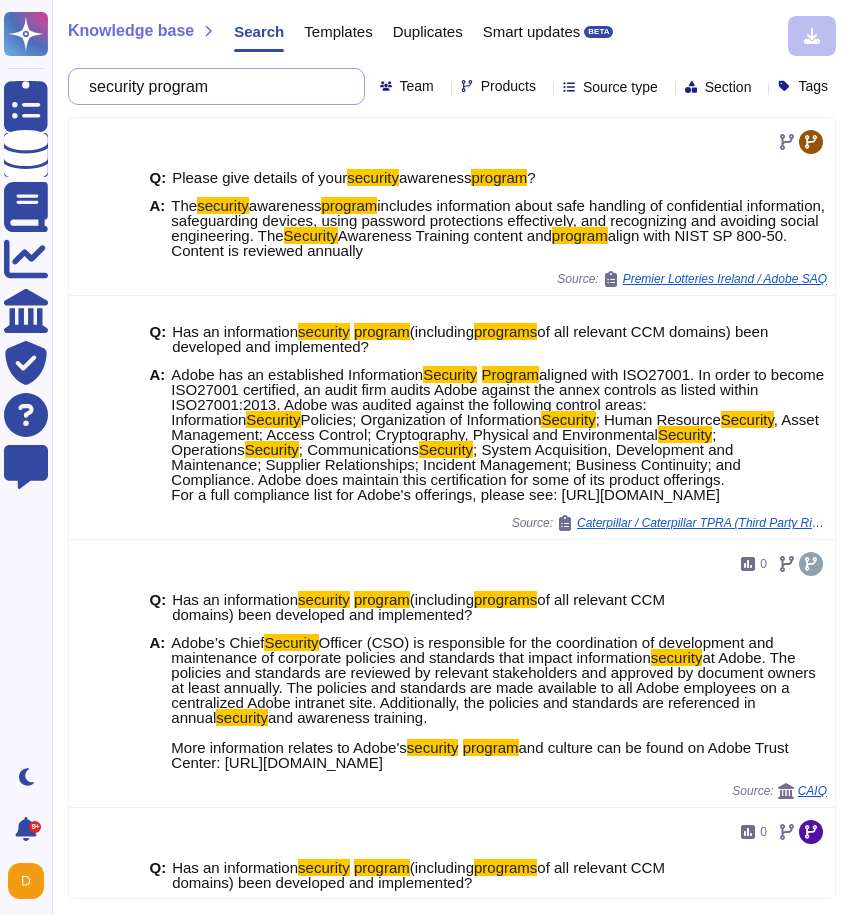 click on "security program" at bounding box center [211, 86] 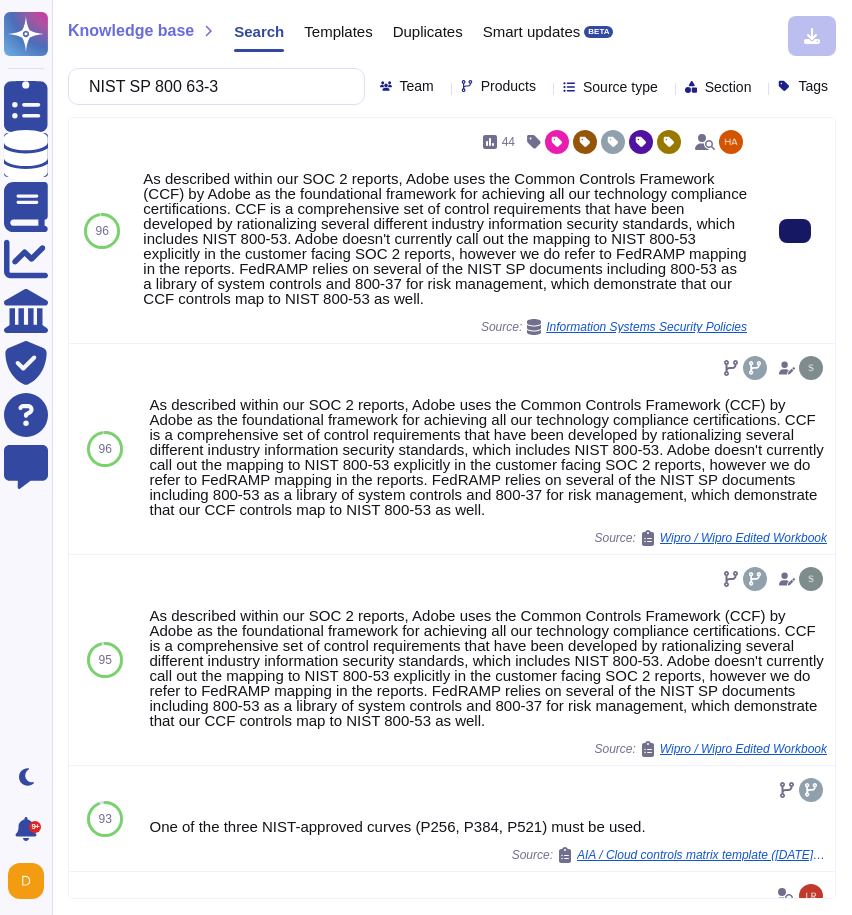 click at bounding box center [795, 231] 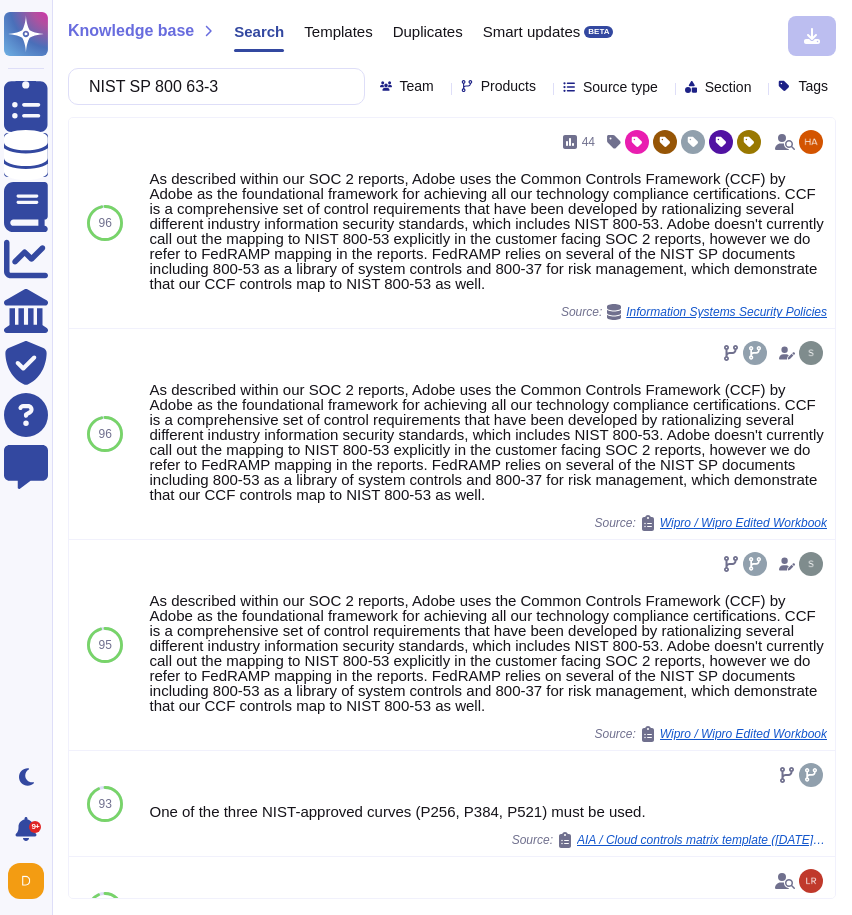 click on "NIST SP 800 63-3" at bounding box center [211, 86] 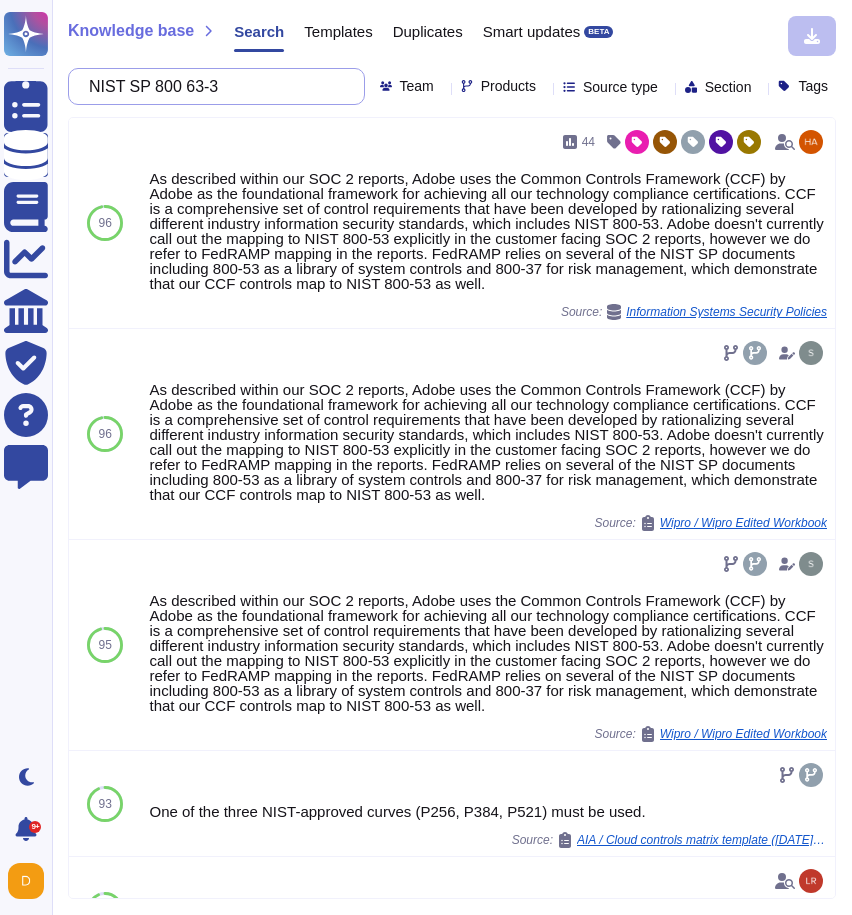 click on "NIST SP 800 63-3" at bounding box center (211, 86) 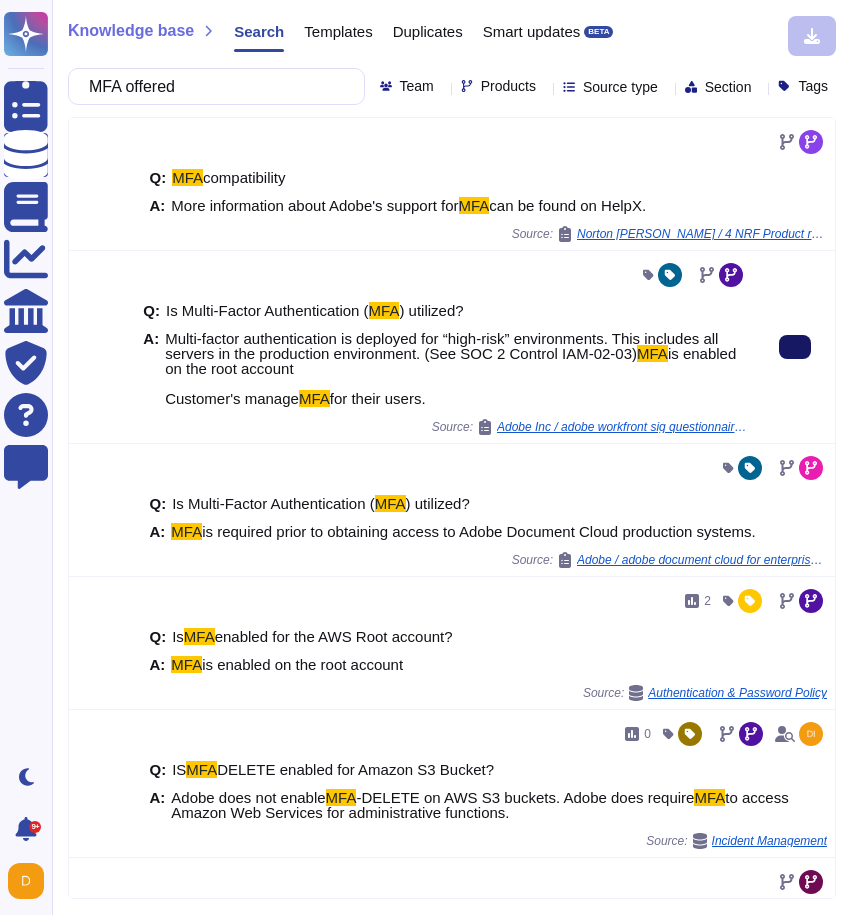 type on "MFA offered" 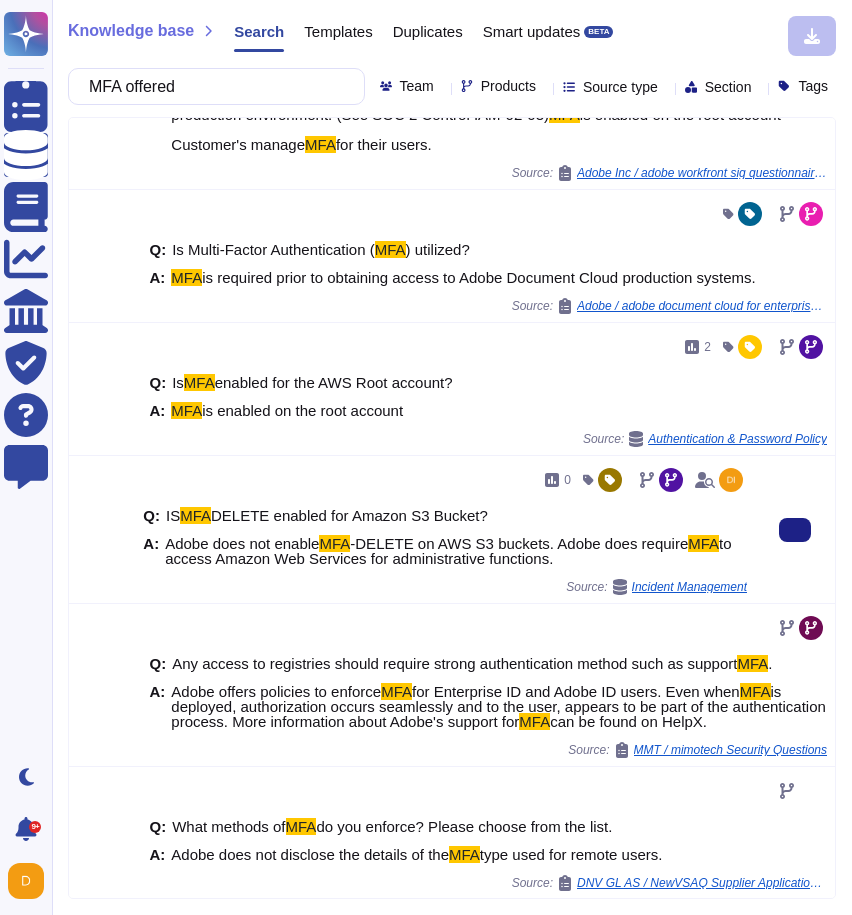 scroll, scrollTop: 257, scrollLeft: 0, axis: vertical 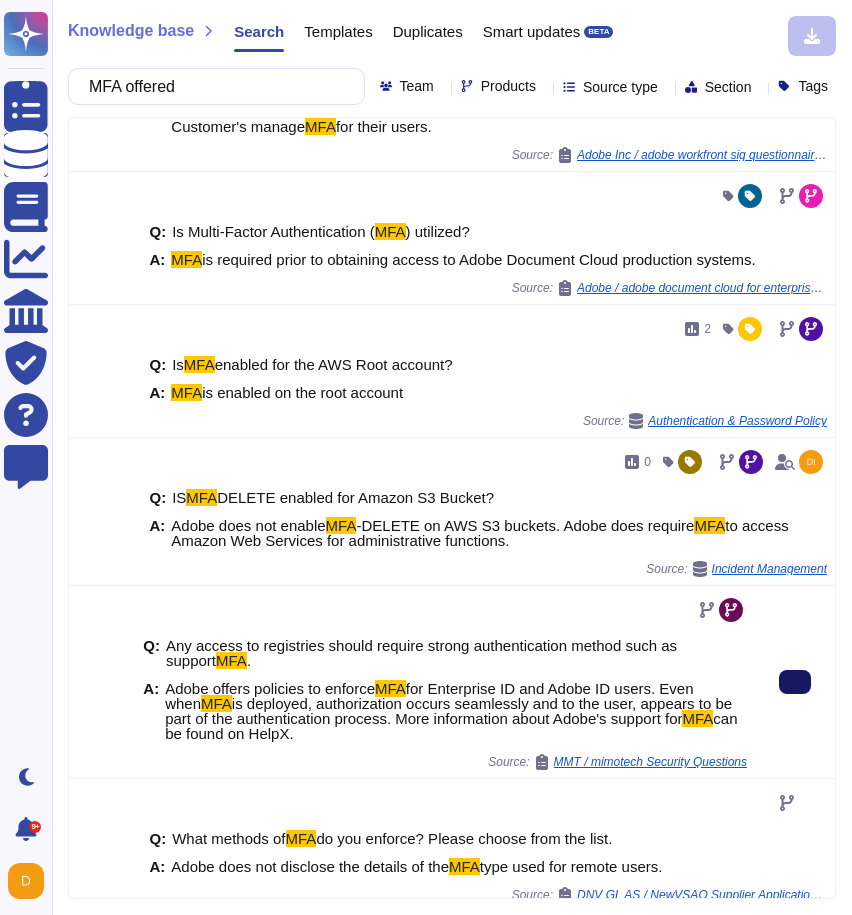 click at bounding box center (795, 682) 